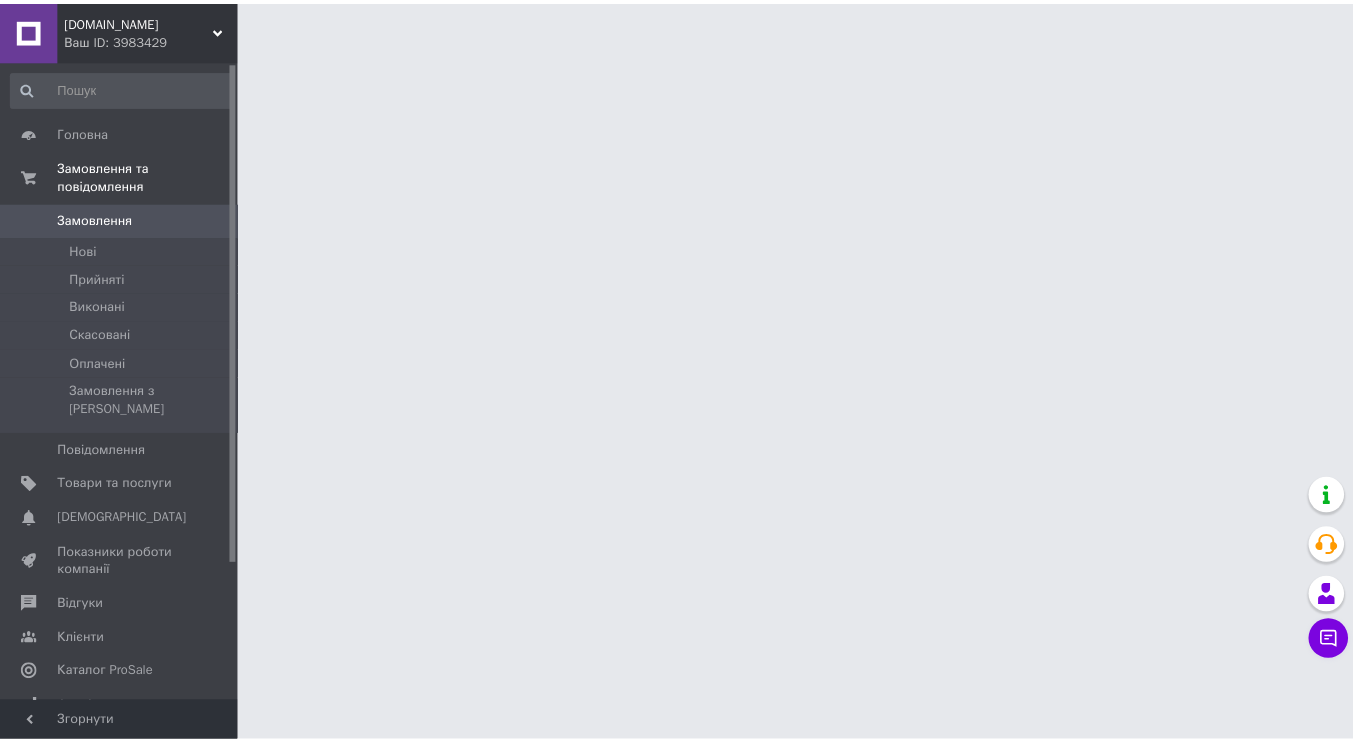scroll, scrollTop: 0, scrollLeft: 0, axis: both 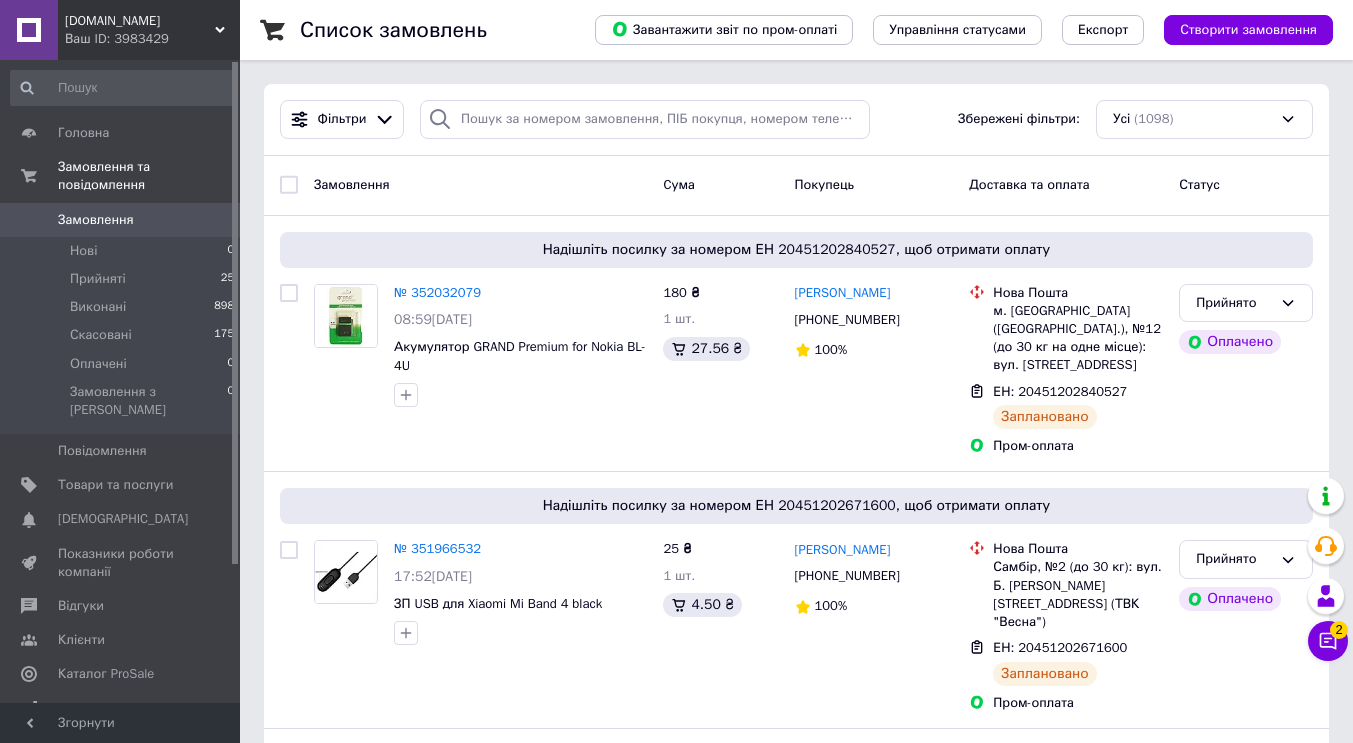 click on "Ваш ID: 3983429" at bounding box center [152, 39] 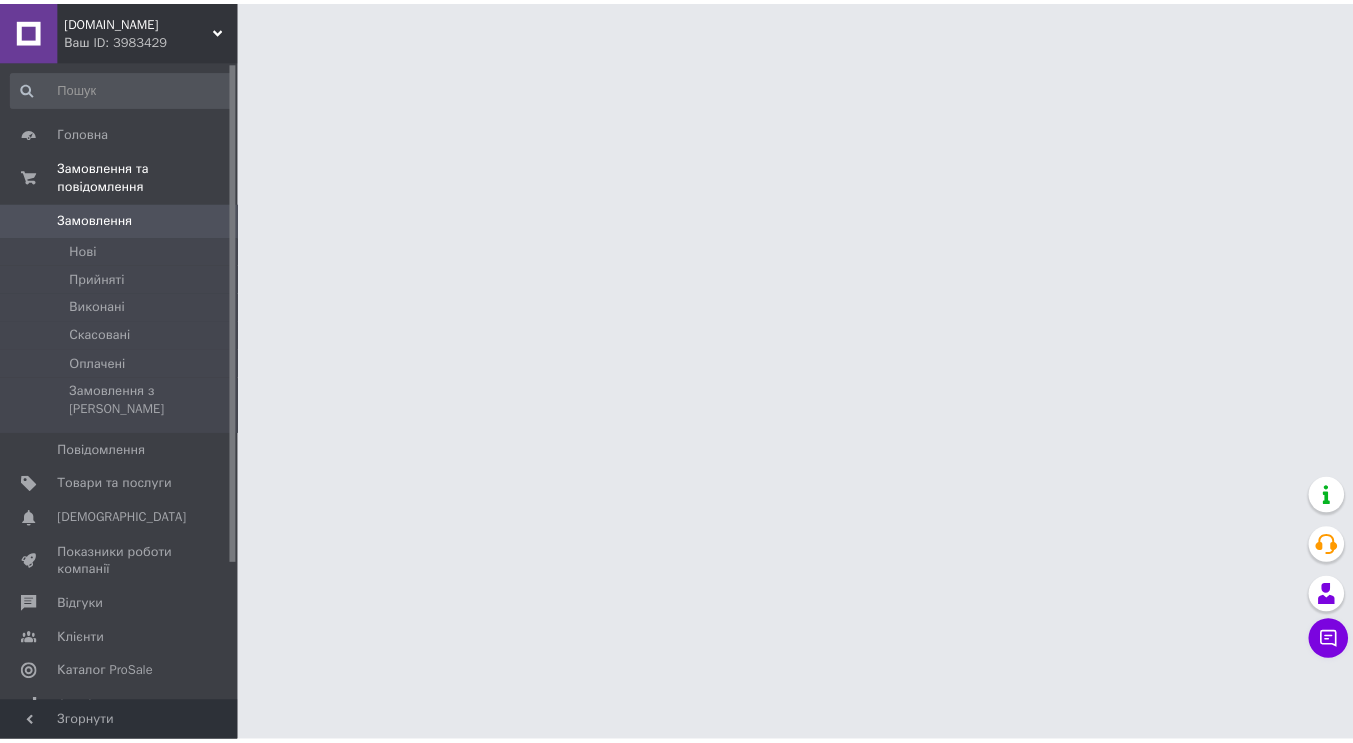 scroll, scrollTop: 0, scrollLeft: 0, axis: both 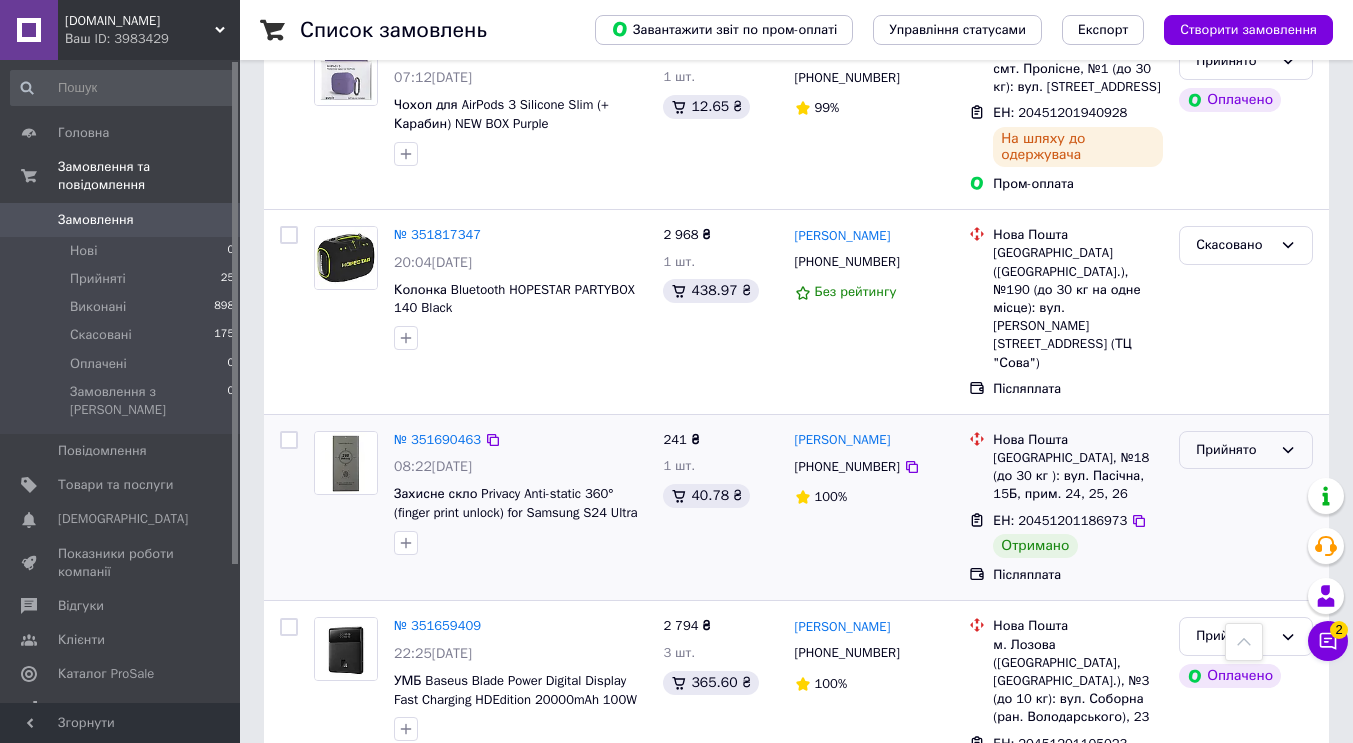 click on "Прийнято" at bounding box center [1246, 450] 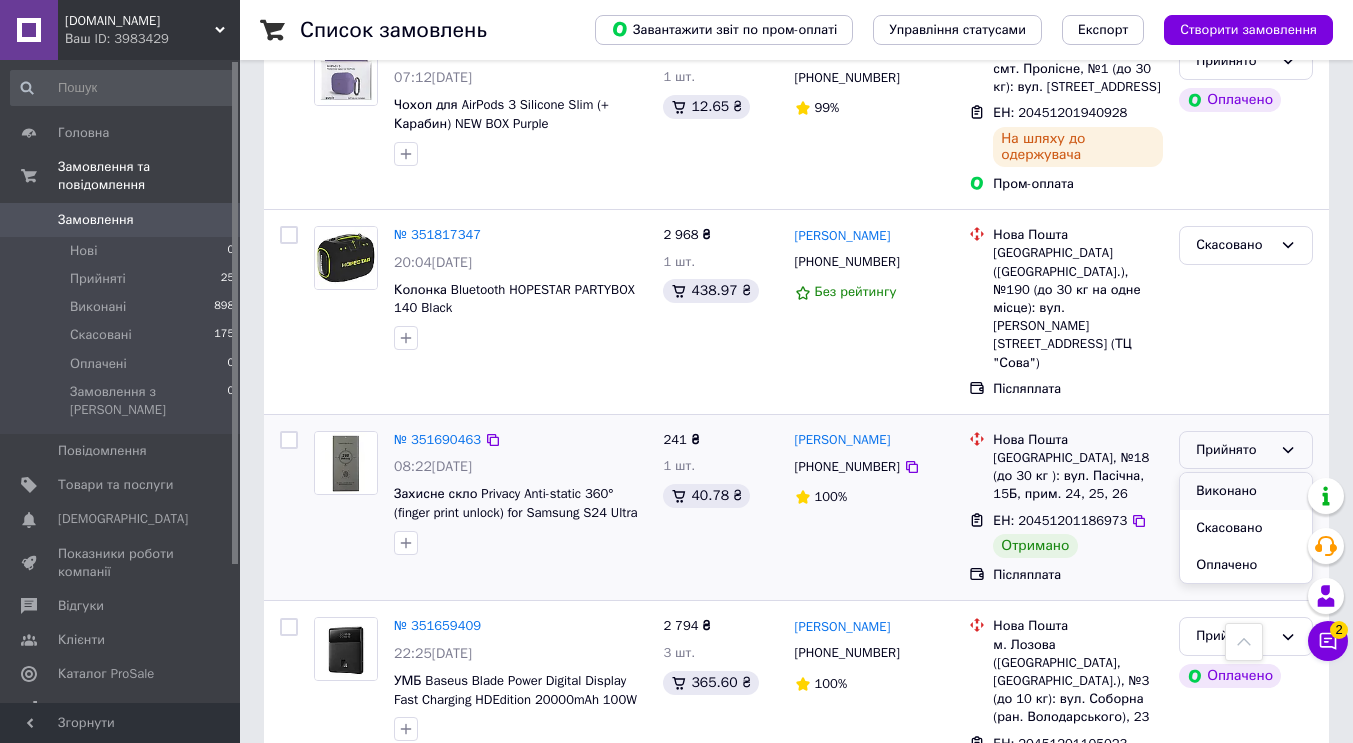 click on "Виконано" at bounding box center (1246, 491) 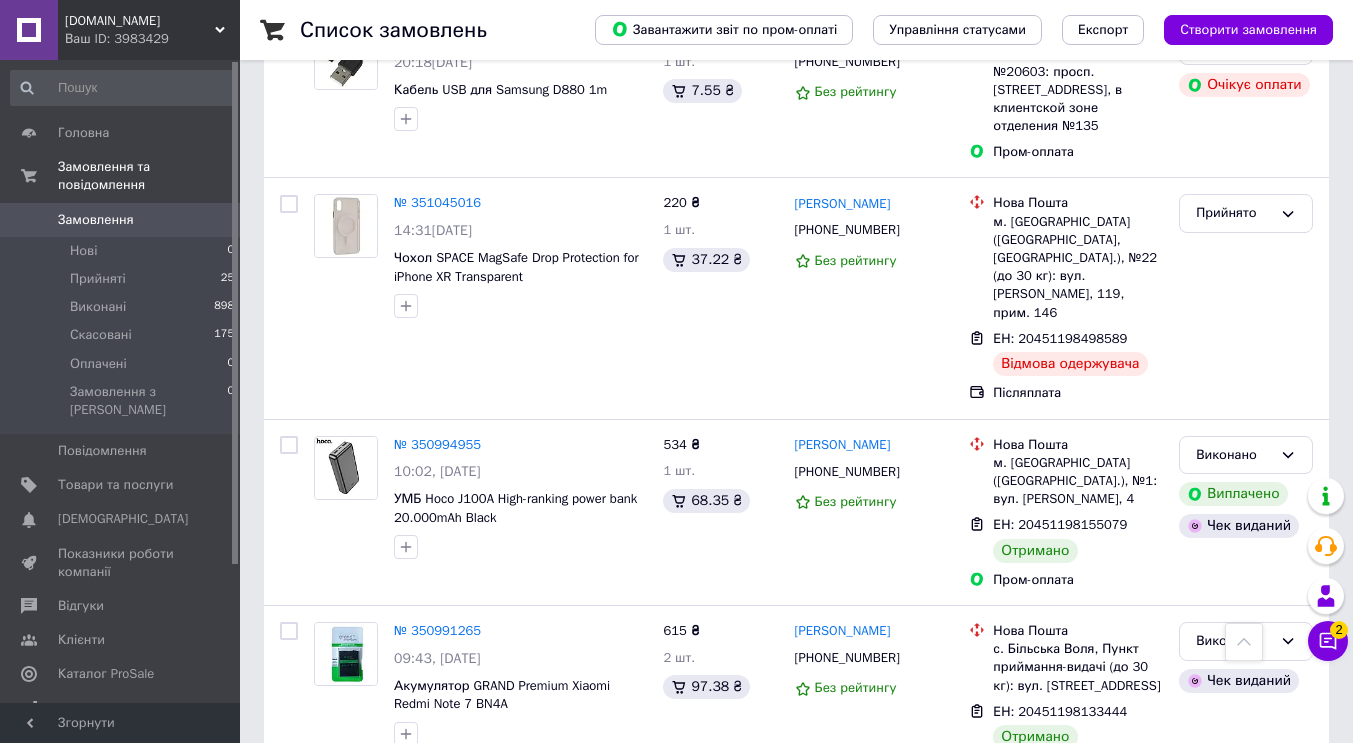 scroll, scrollTop: 9263, scrollLeft: 0, axis: vertical 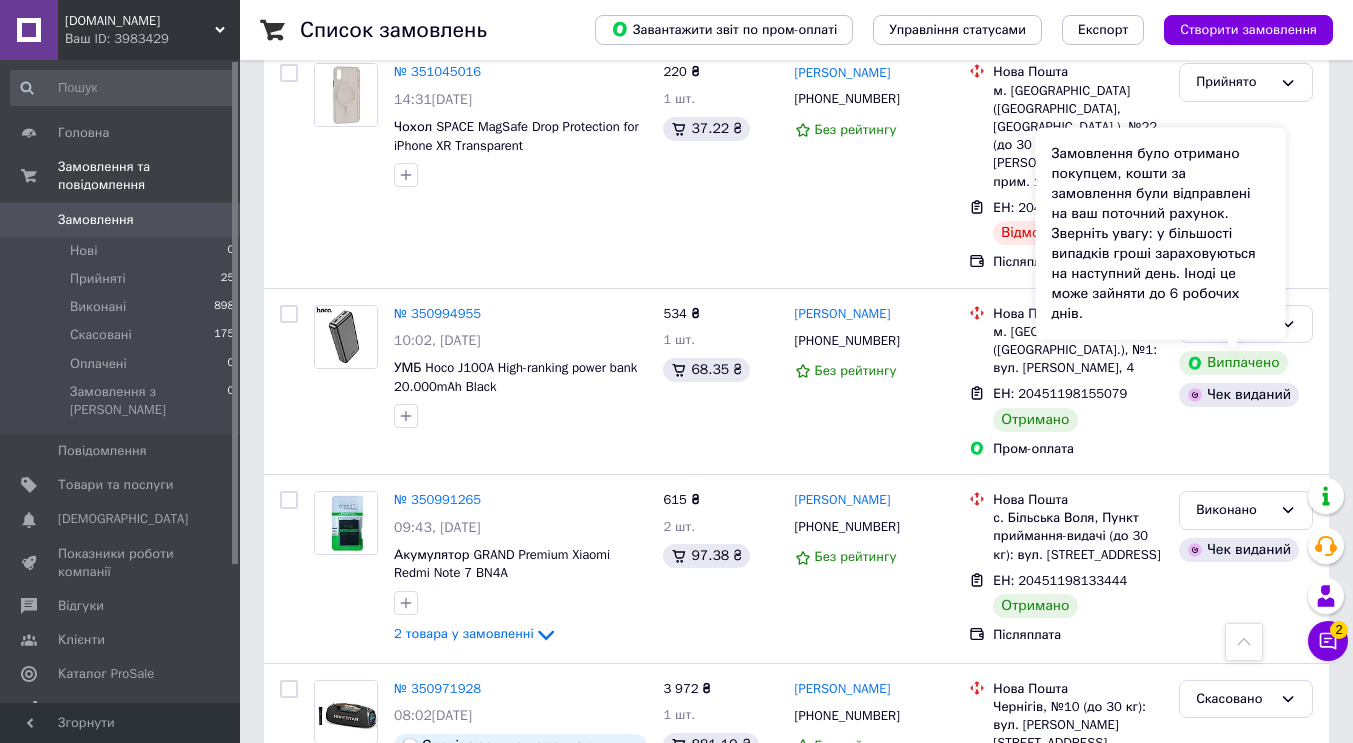 click on "Виплачено" at bounding box center [1233, 943] 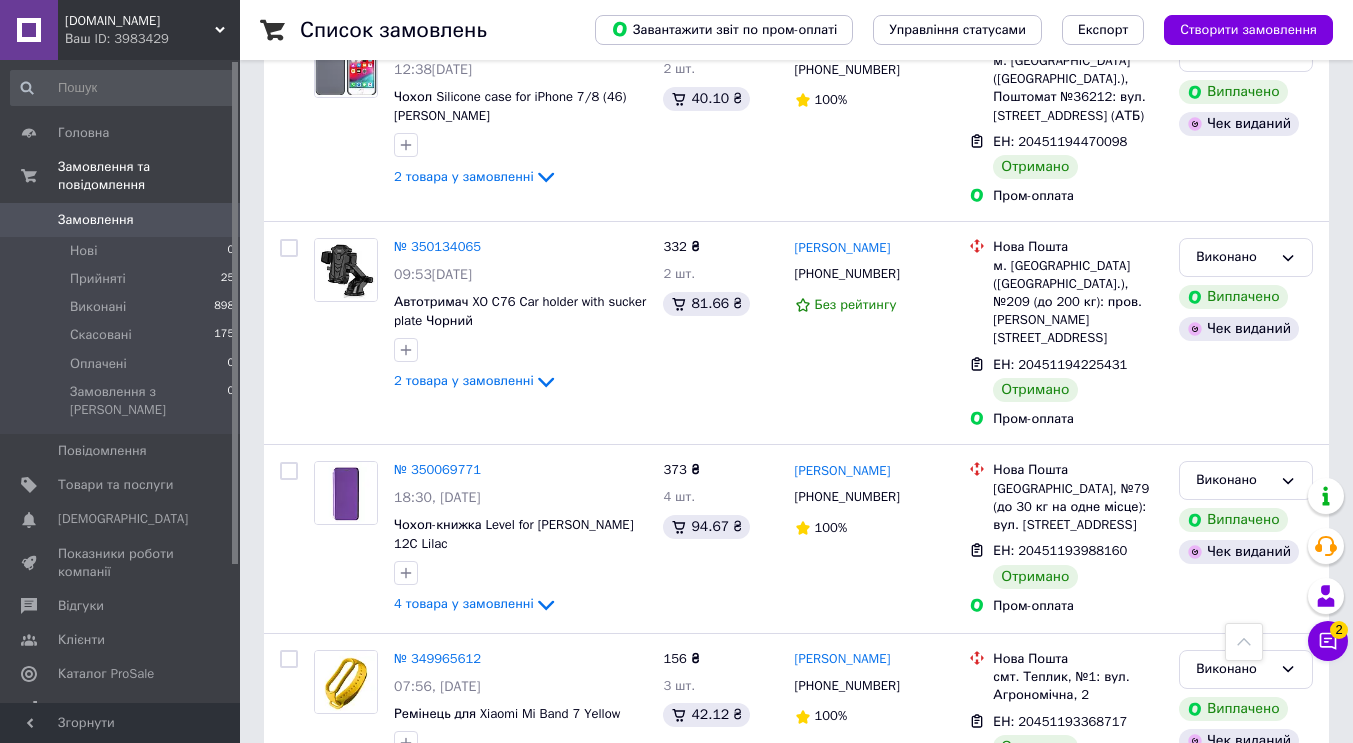 scroll, scrollTop: 16933, scrollLeft: 0, axis: vertical 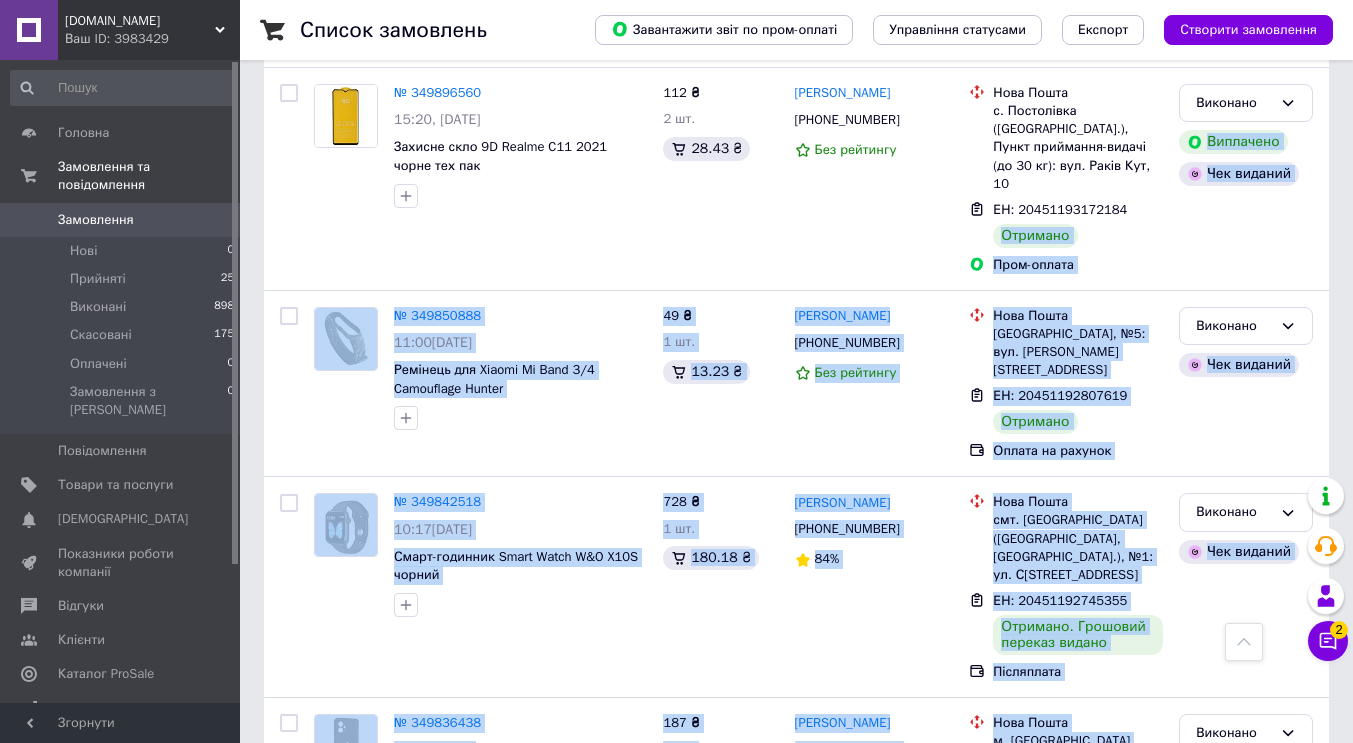 drag, startPoint x: 1139, startPoint y: 435, endPoint x: 0, endPoint y: 790, distance: 1193.0406 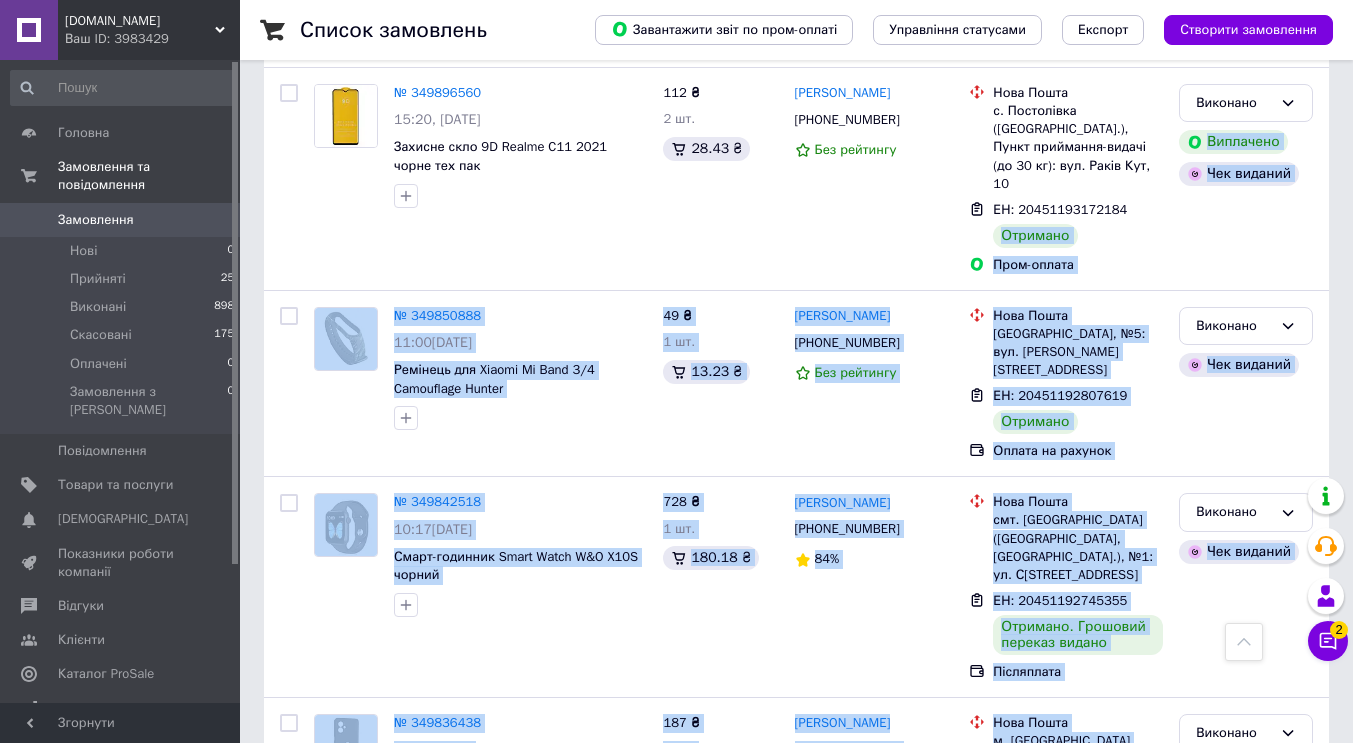 click on "№ 349831534 09:20, 25.06.2025 Чохол Silicone Case luxury для Samsung A36 Lilac cream" at bounding box center (480, 1155) 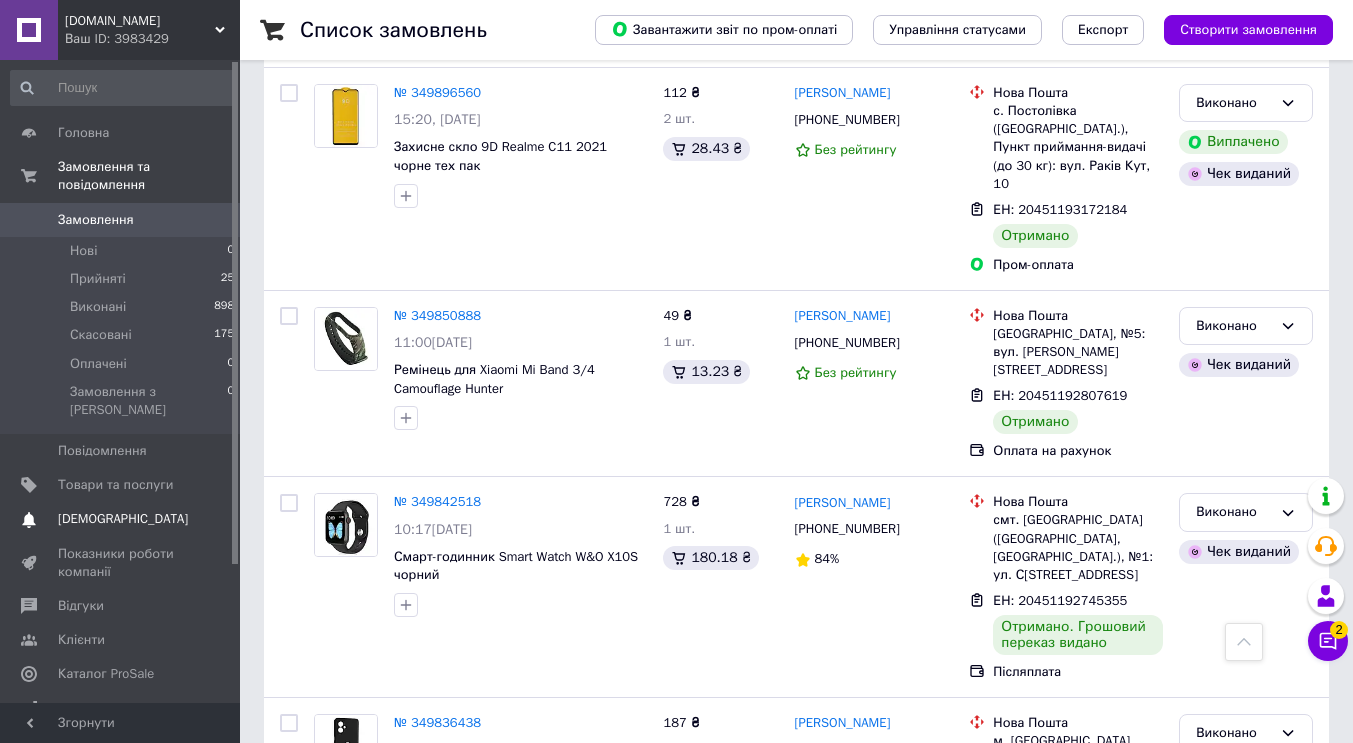 click on "[DEMOGRAPHIC_DATA]" at bounding box center (123, 519) 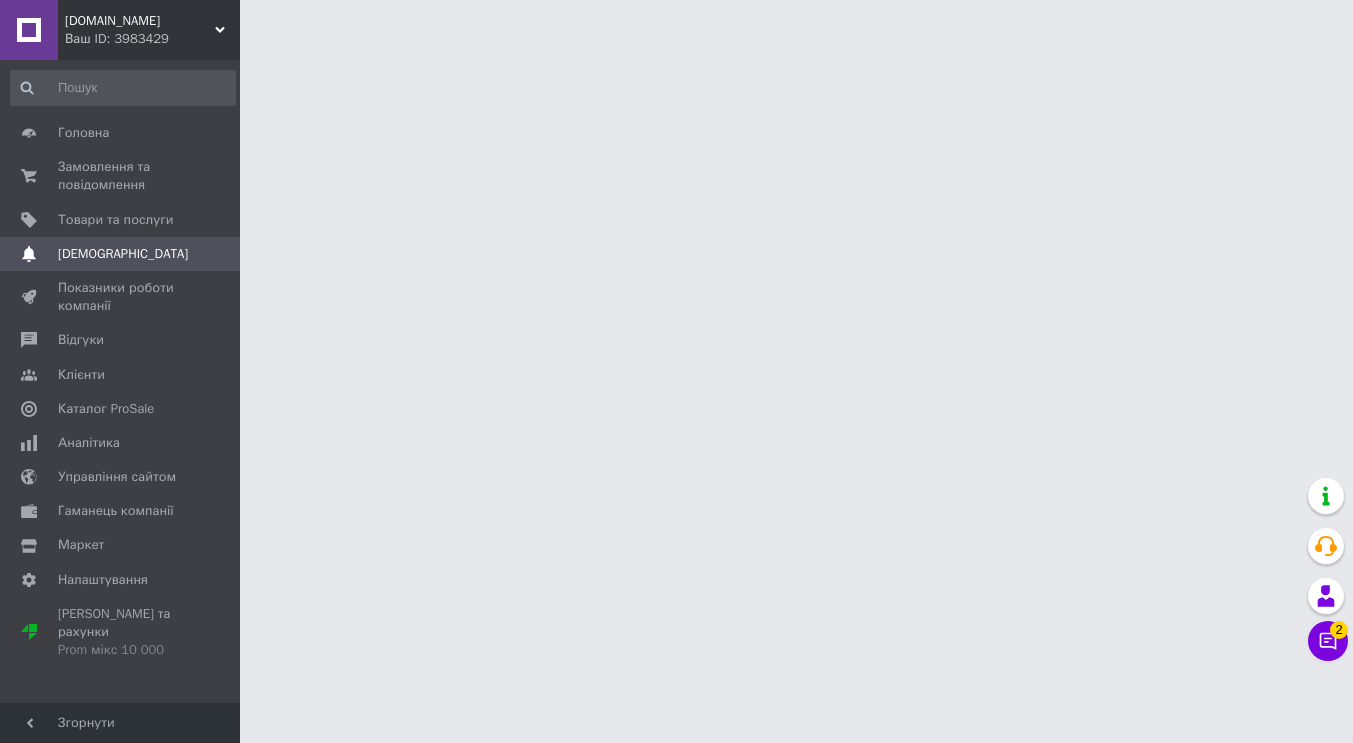 scroll, scrollTop: 0, scrollLeft: 0, axis: both 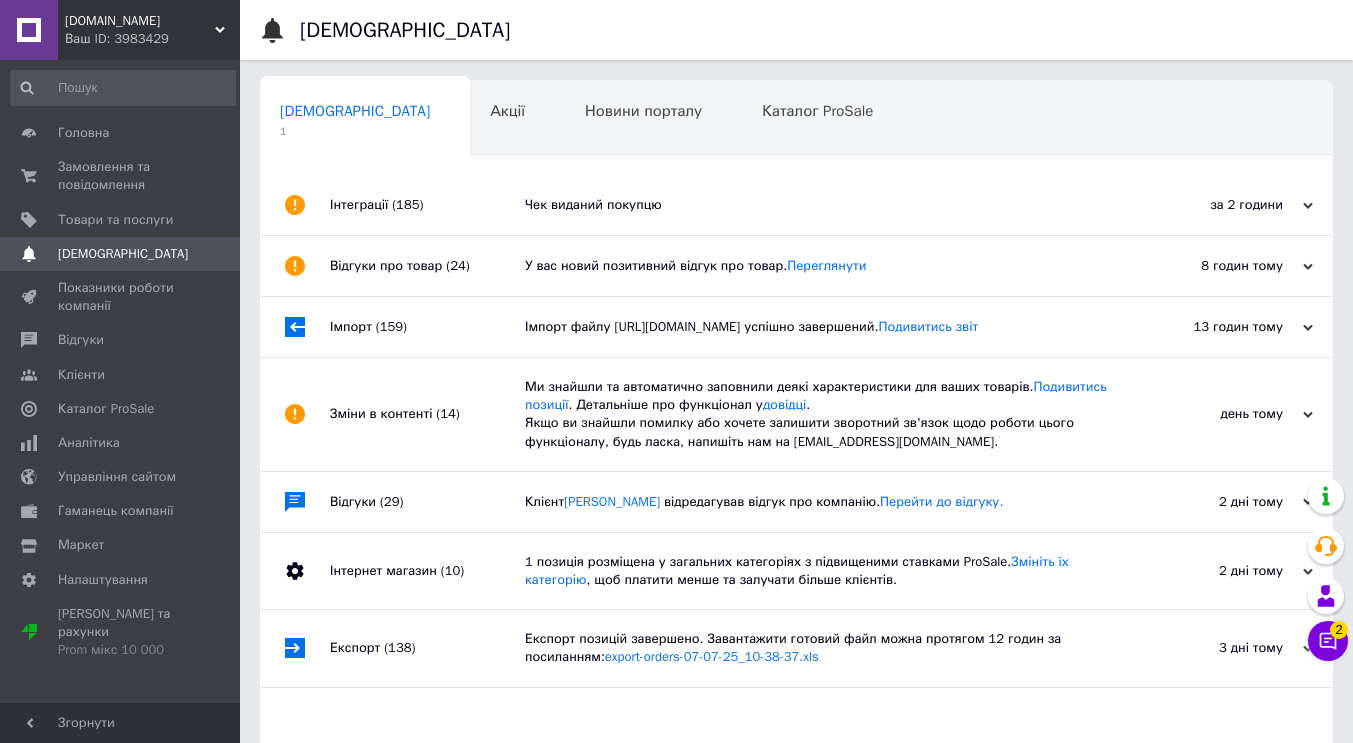 click on "Чек виданий покупцю" at bounding box center [819, 205] 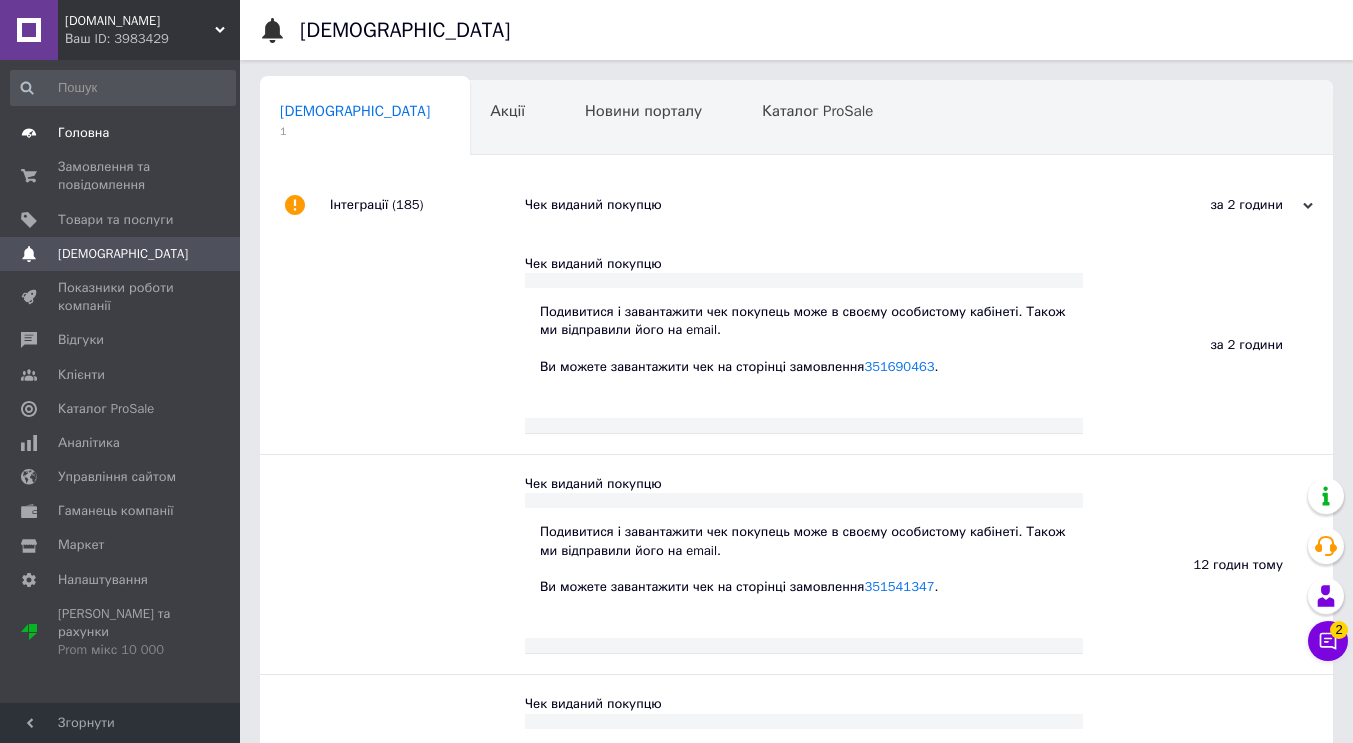 click on "Головна" at bounding box center [123, 133] 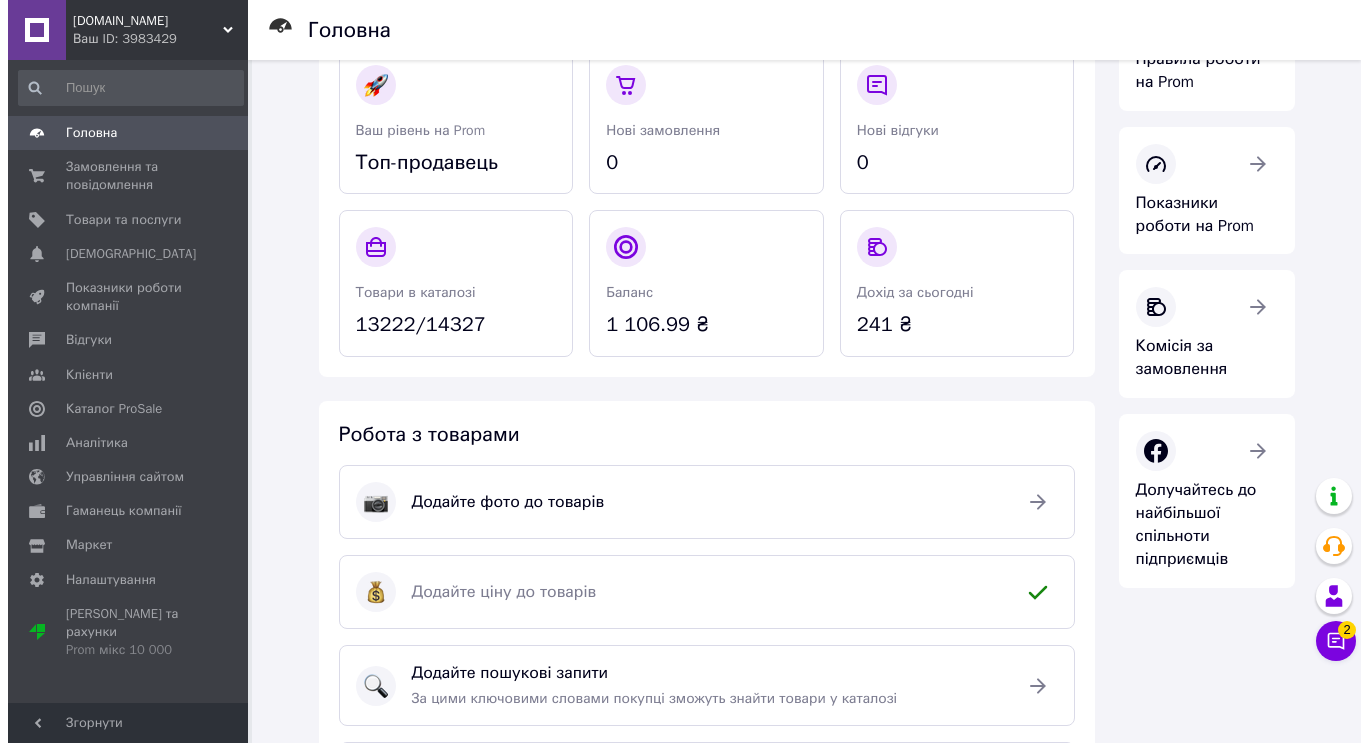 scroll, scrollTop: 0, scrollLeft: 0, axis: both 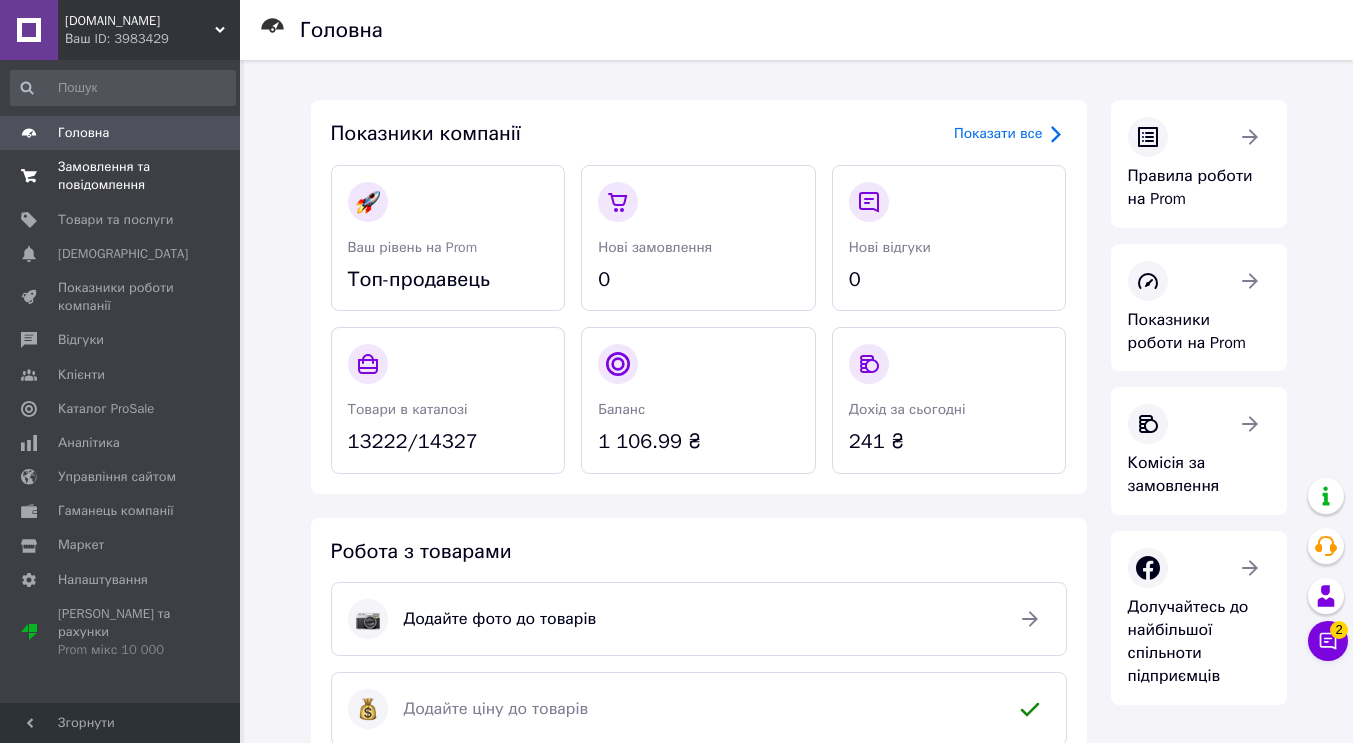 click on "Замовлення та повідомлення" at bounding box center (121, 176) 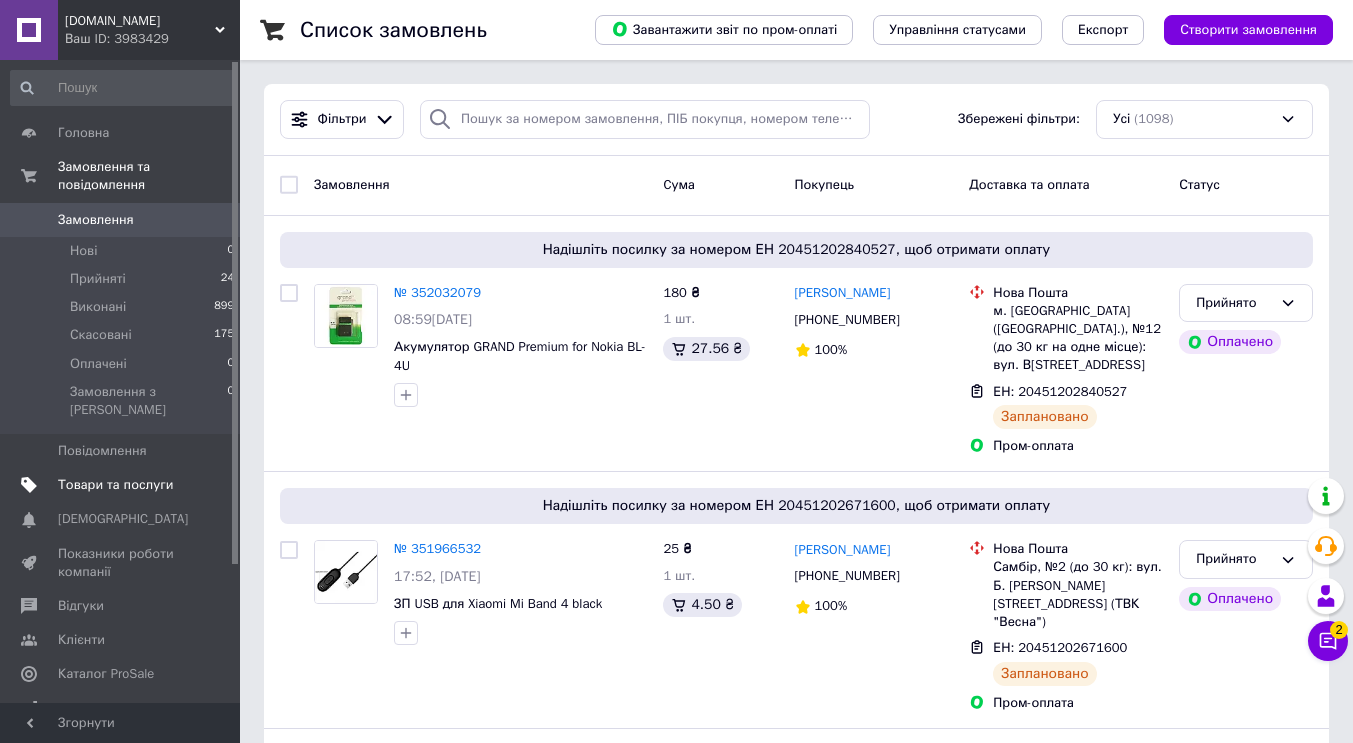 click on "Товари та послуги" at bounding box center [123, 485] 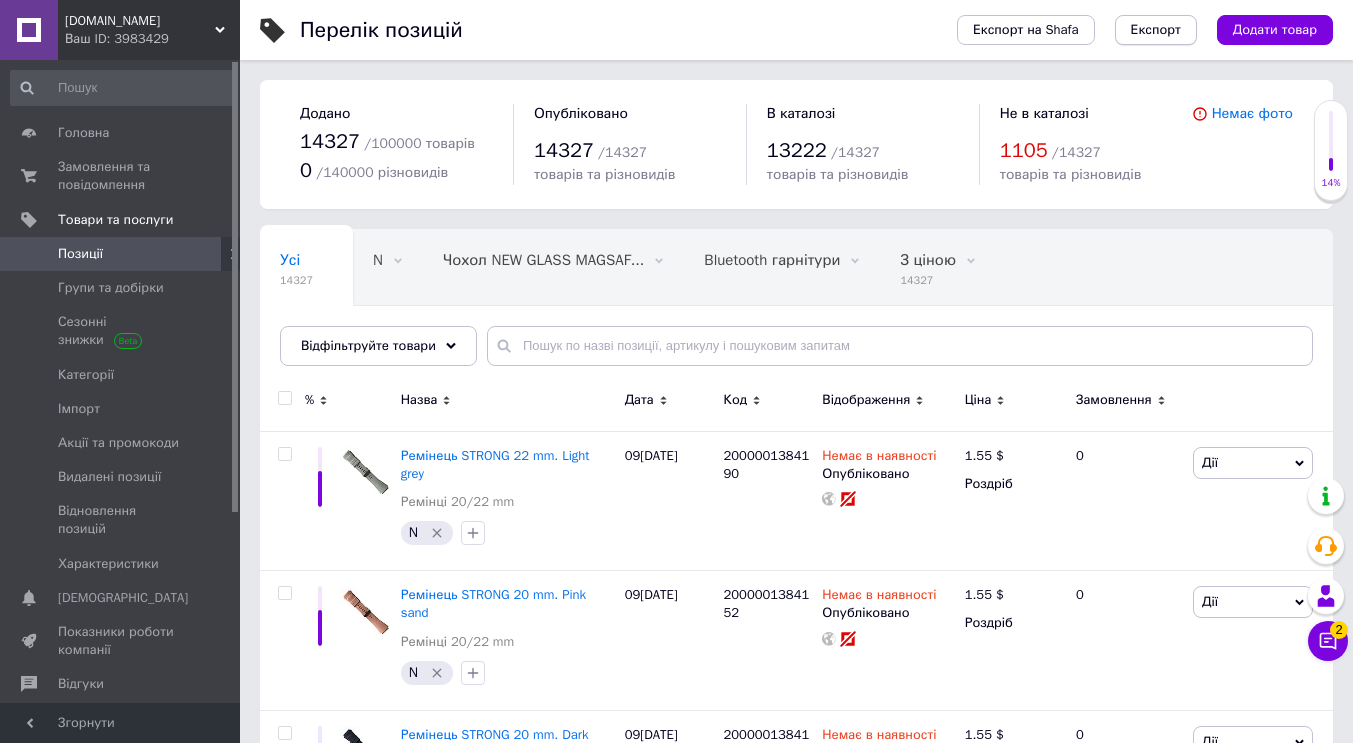 click on "Експорт" at bounding box center [1156, 30] 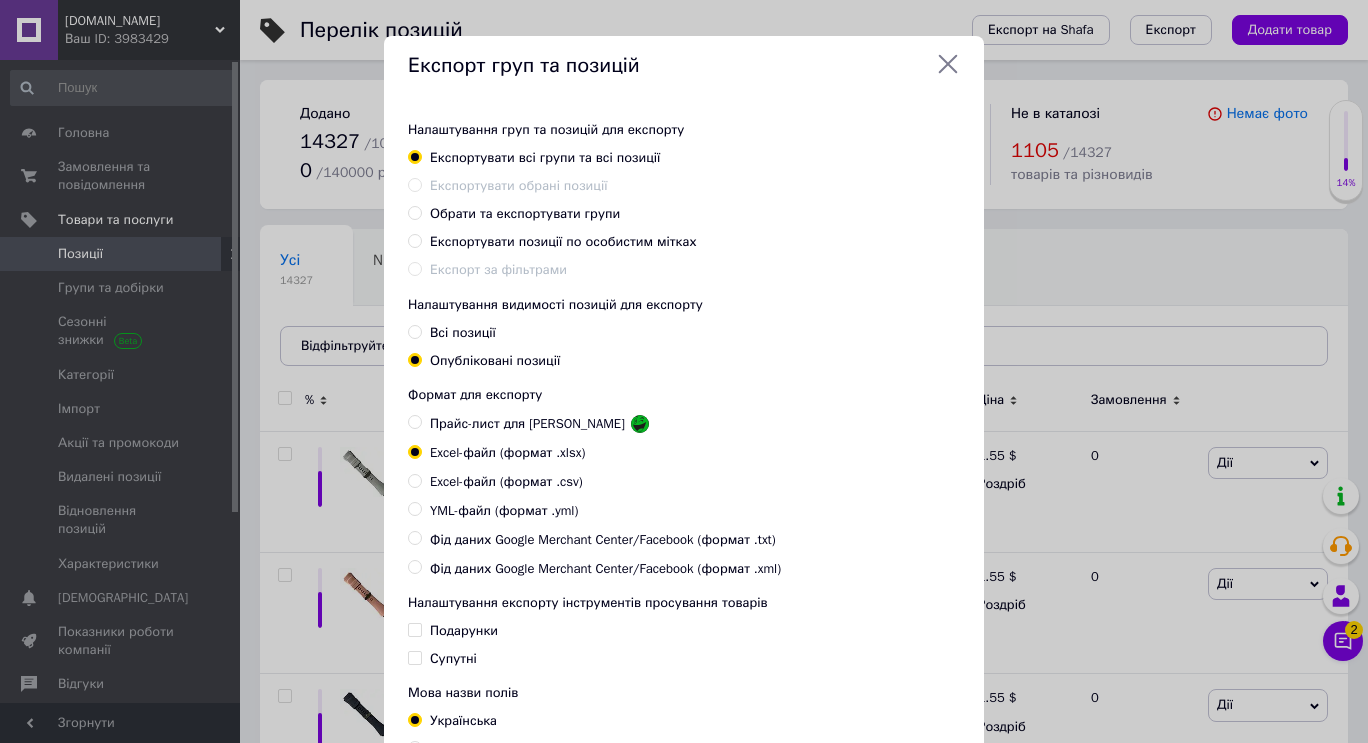 click on "Експортувати позиції по особистим мітках" at bounding box center (563, 241) 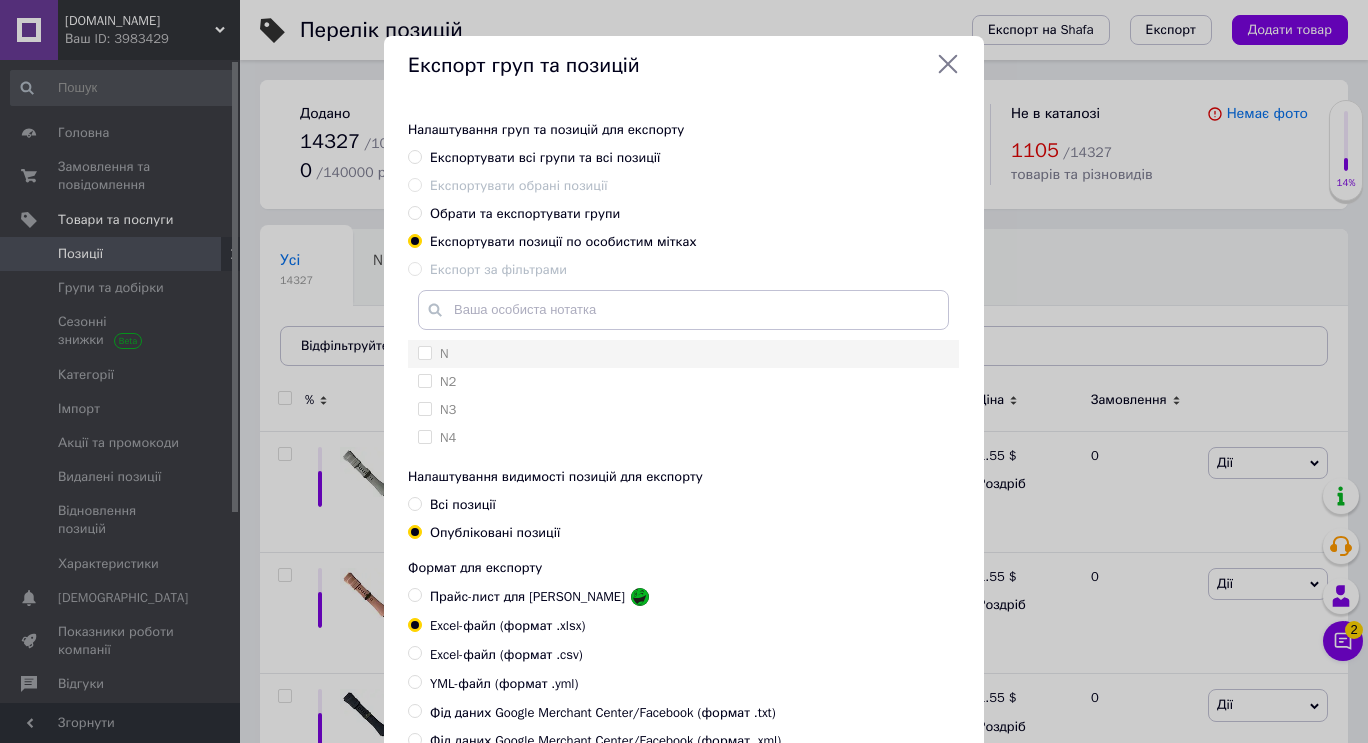 click on "N" at bounding box center (424, 352) 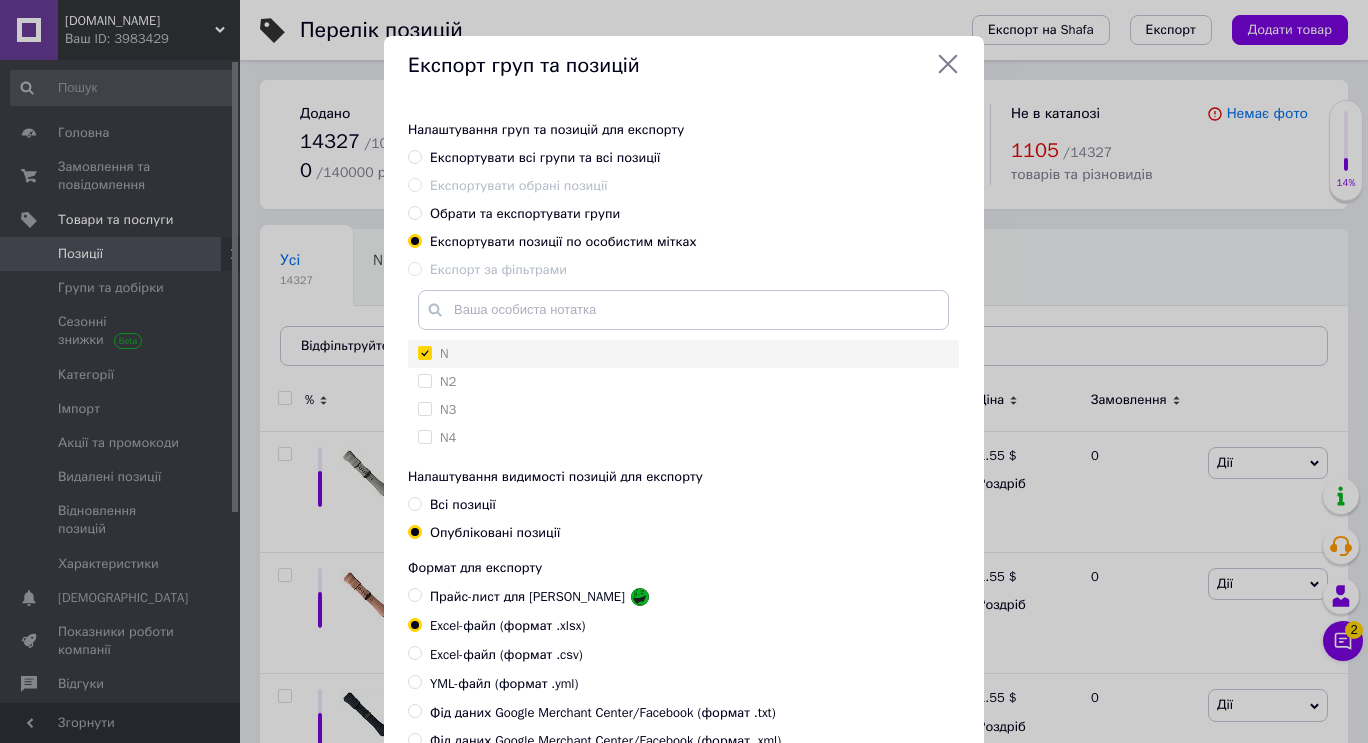 checkbox on "true" 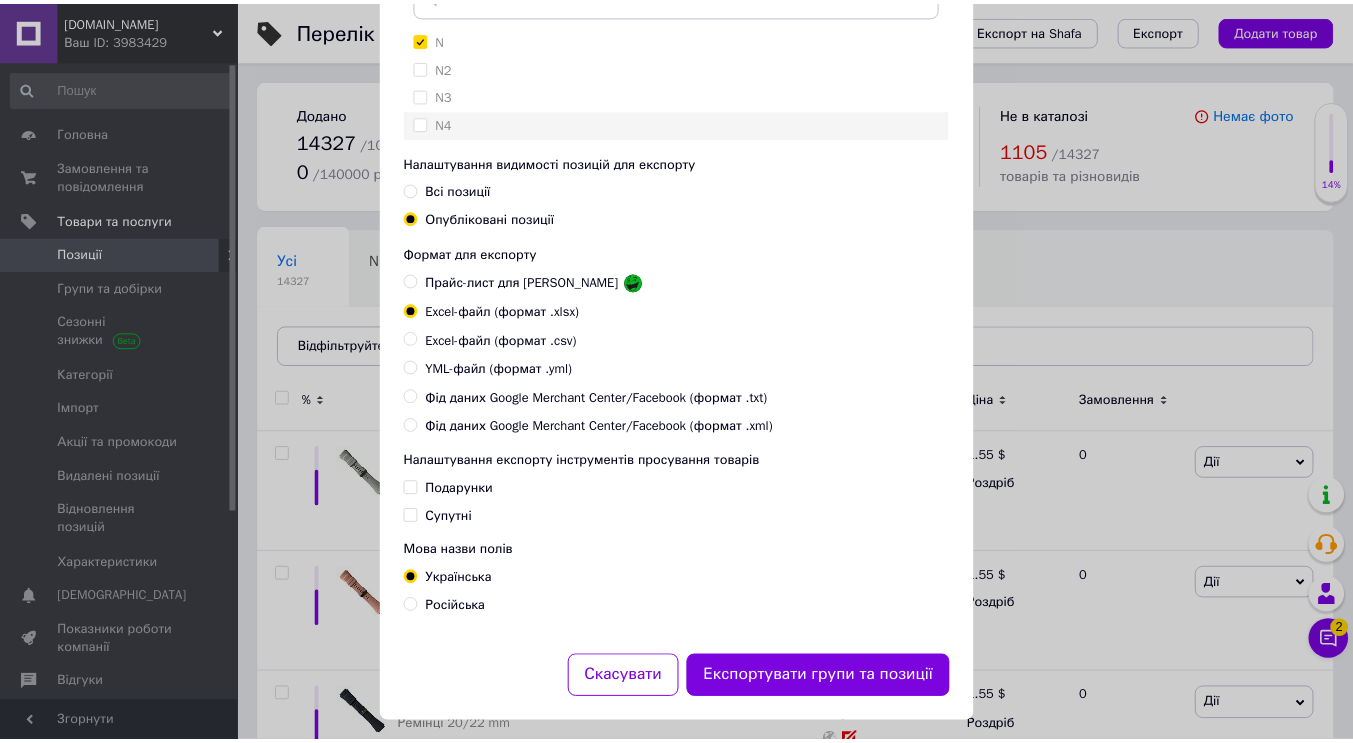 scroll, scrollTop: 335, scrollLeft: 0, axis: vertical 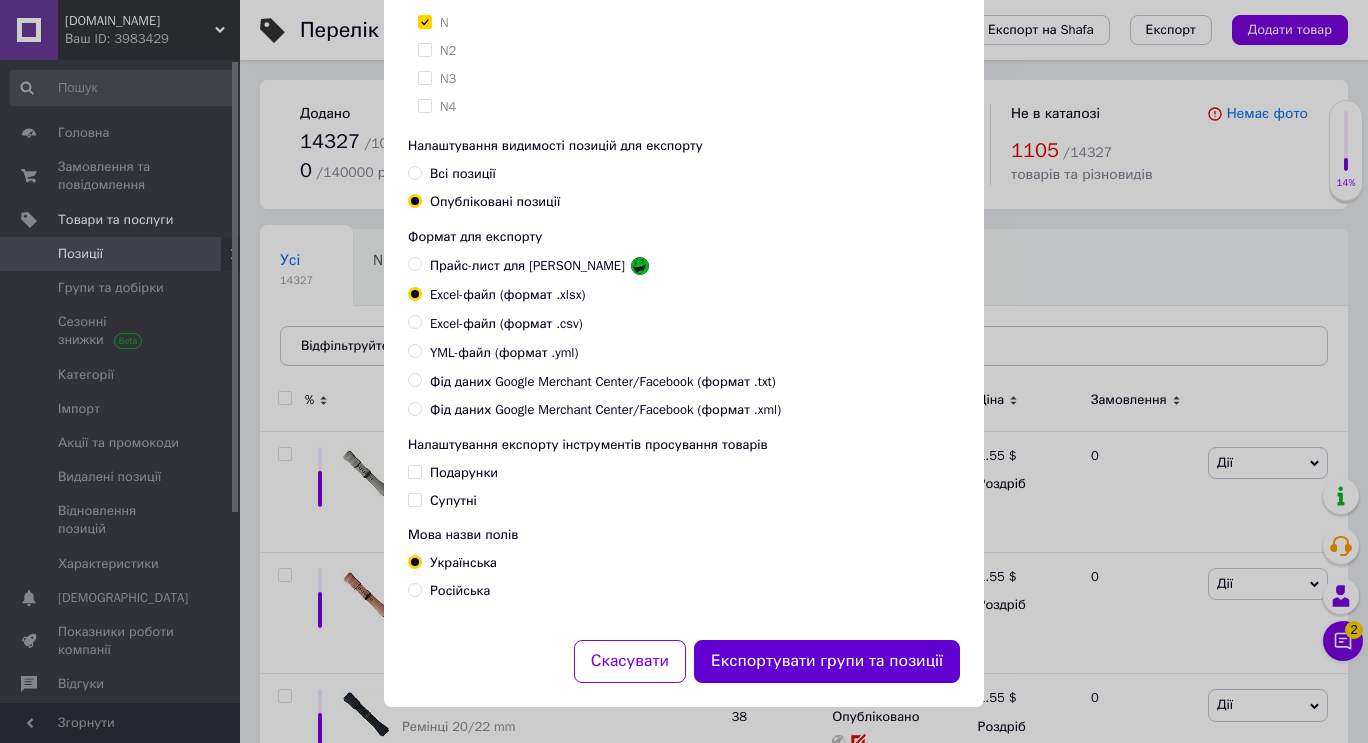 click on "Експортувати групи та позиції" at bounding box center [827, 661] 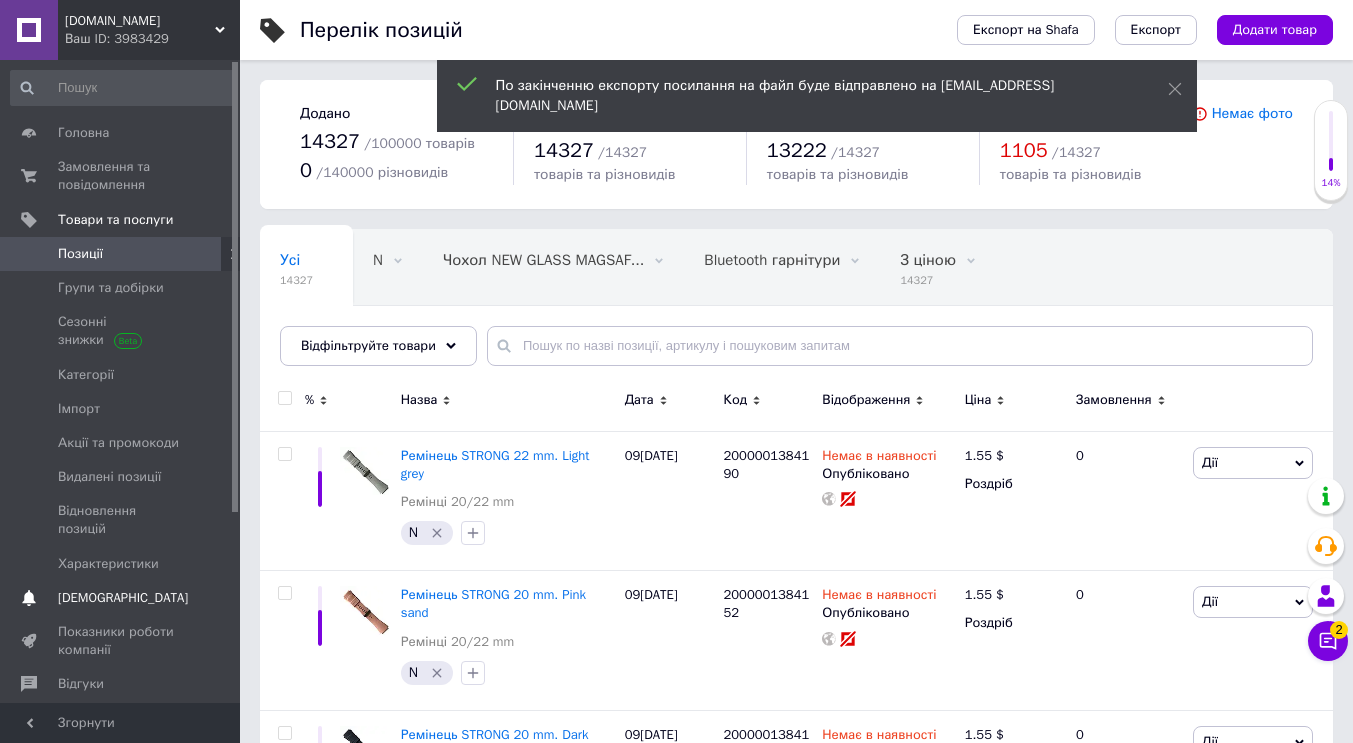 click on "[DEMOGRAPHIC_DATA]" at bounding box center (123, 598) 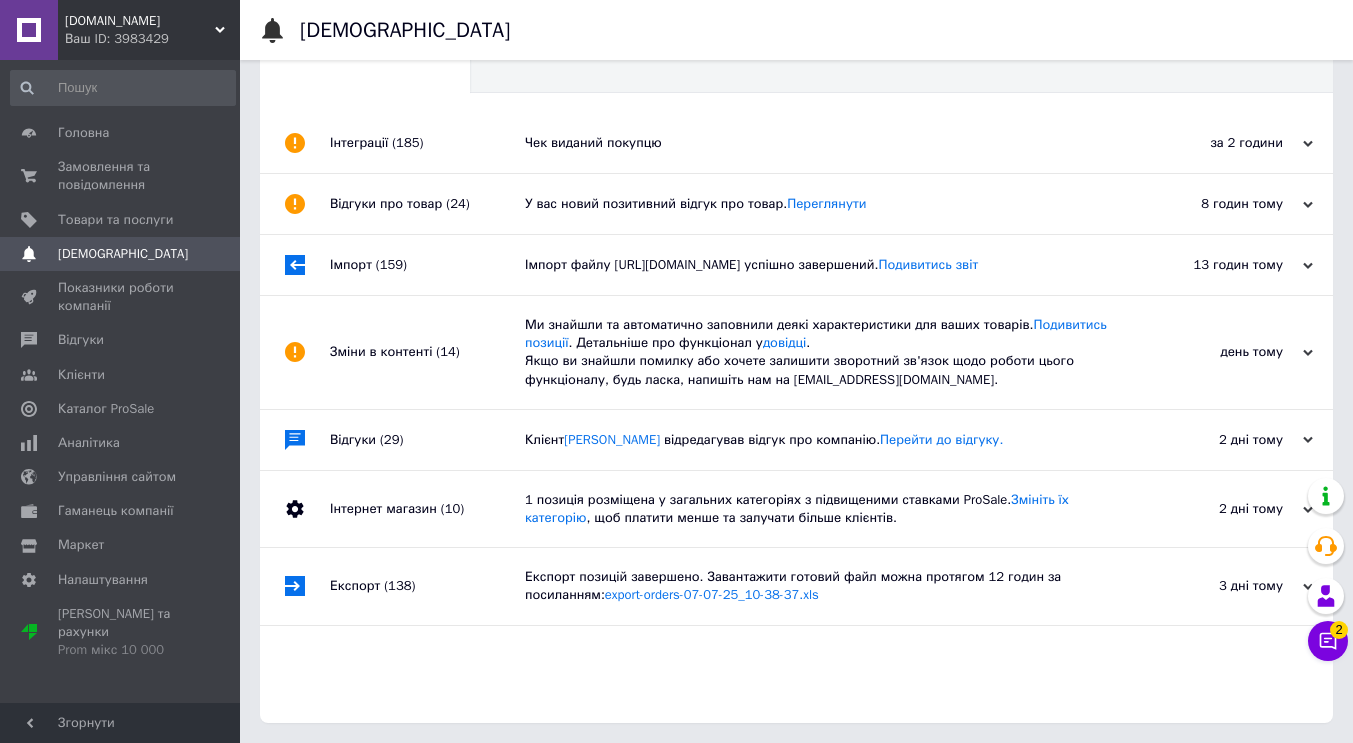 scroll, scrollTop: 0, scrollLeft: 0, axis: both 